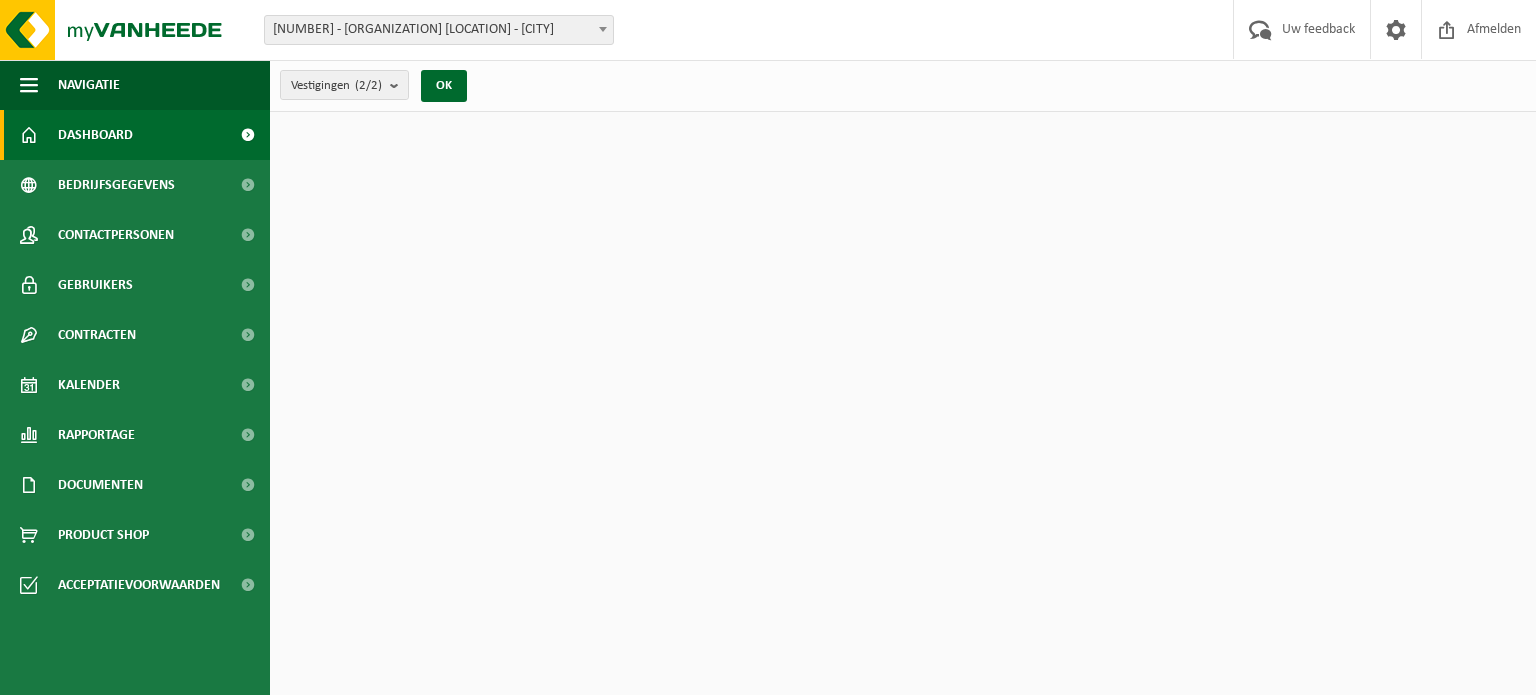 scroll, scrollTop: 0, scrollLeft: 0, axis: both 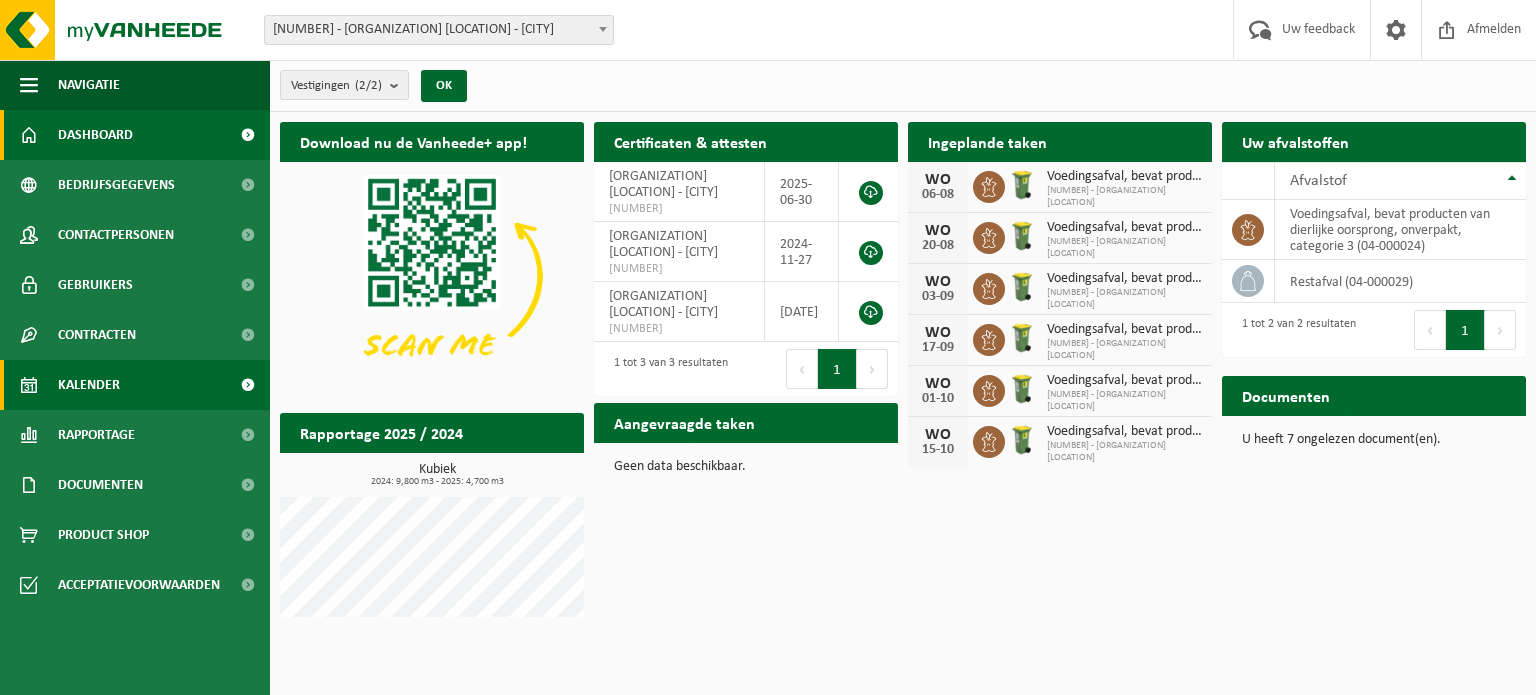 click on "Kalender" at bounding box center (135, 385) 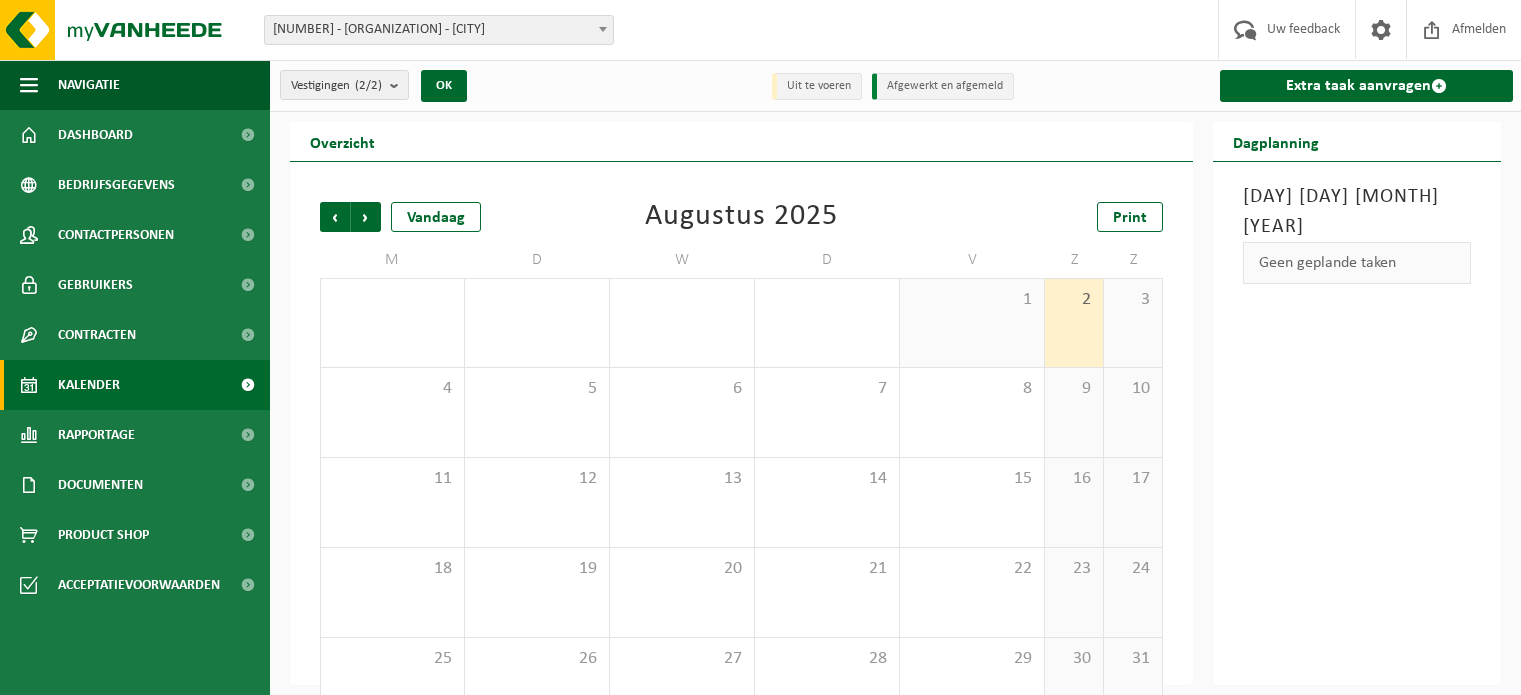 scroll, scrollTop: 0, scrollLeft: 0, axis: both 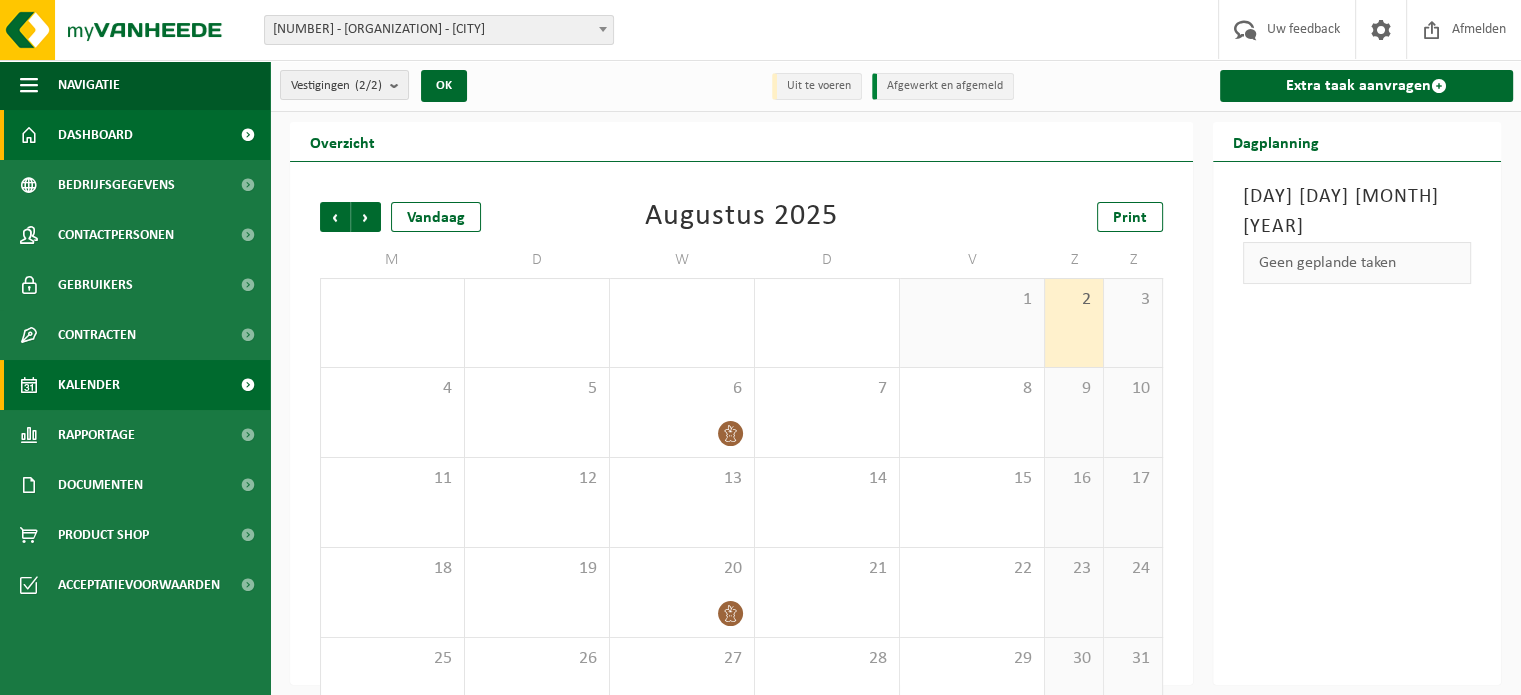 click on "Dashboard" at bounding box center [135, 135] 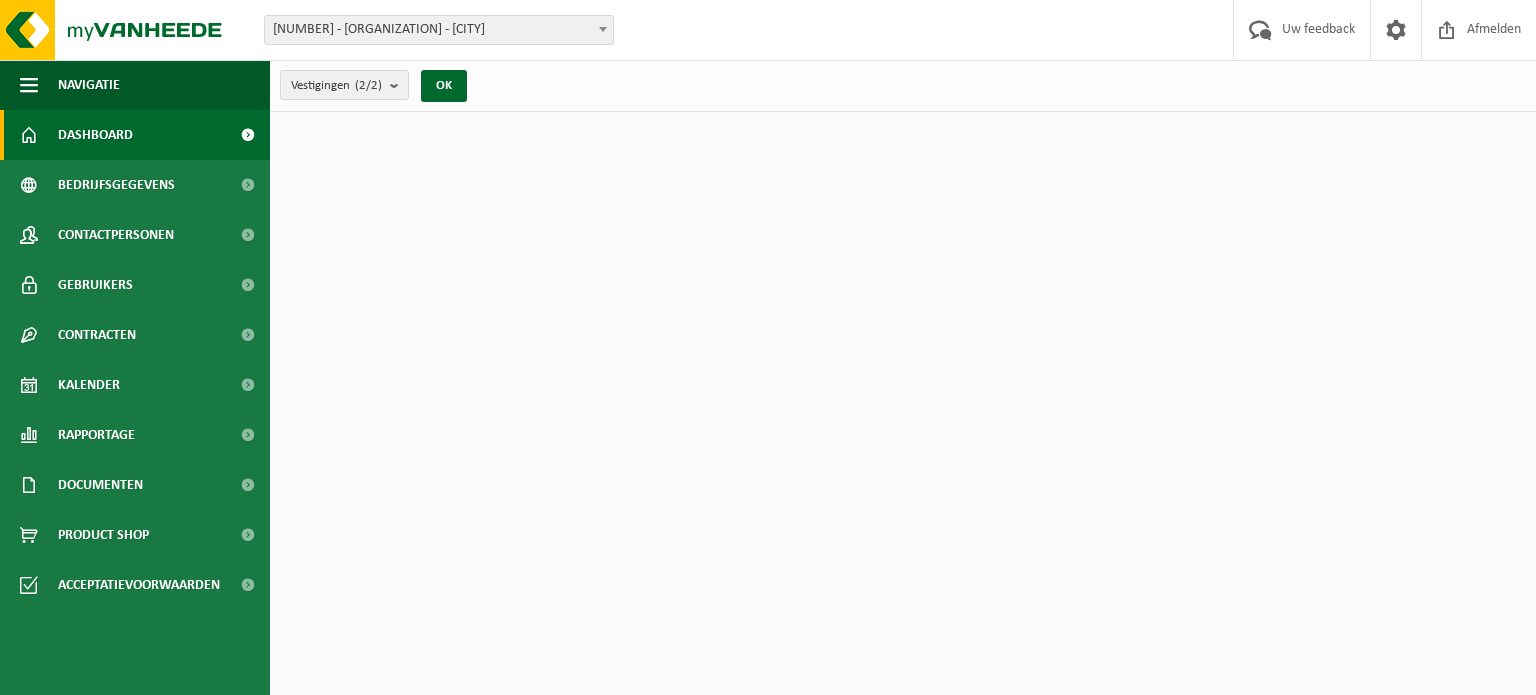 scroll, scrollTop: 0, scrollLeft: 0, axis: both 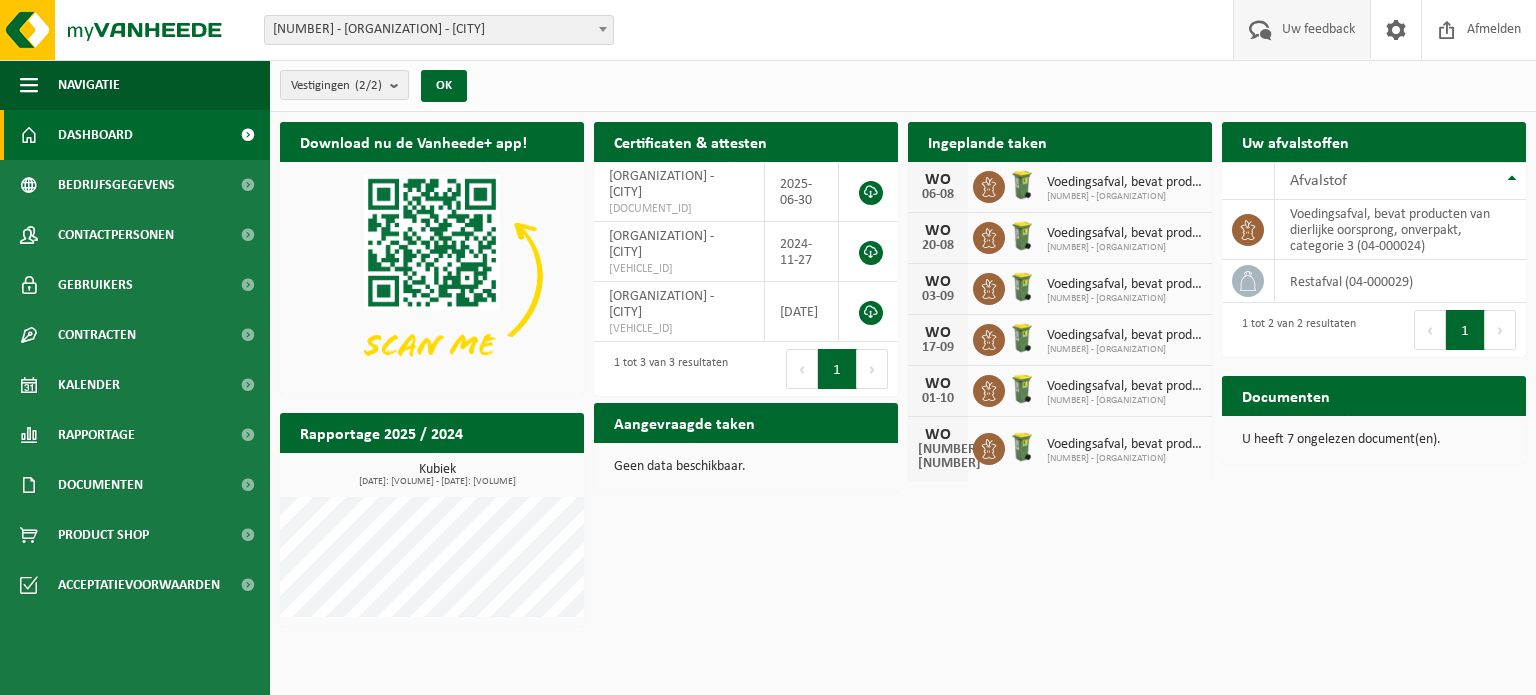 click on "Uw feedback" at bounding box center (1318, 29) 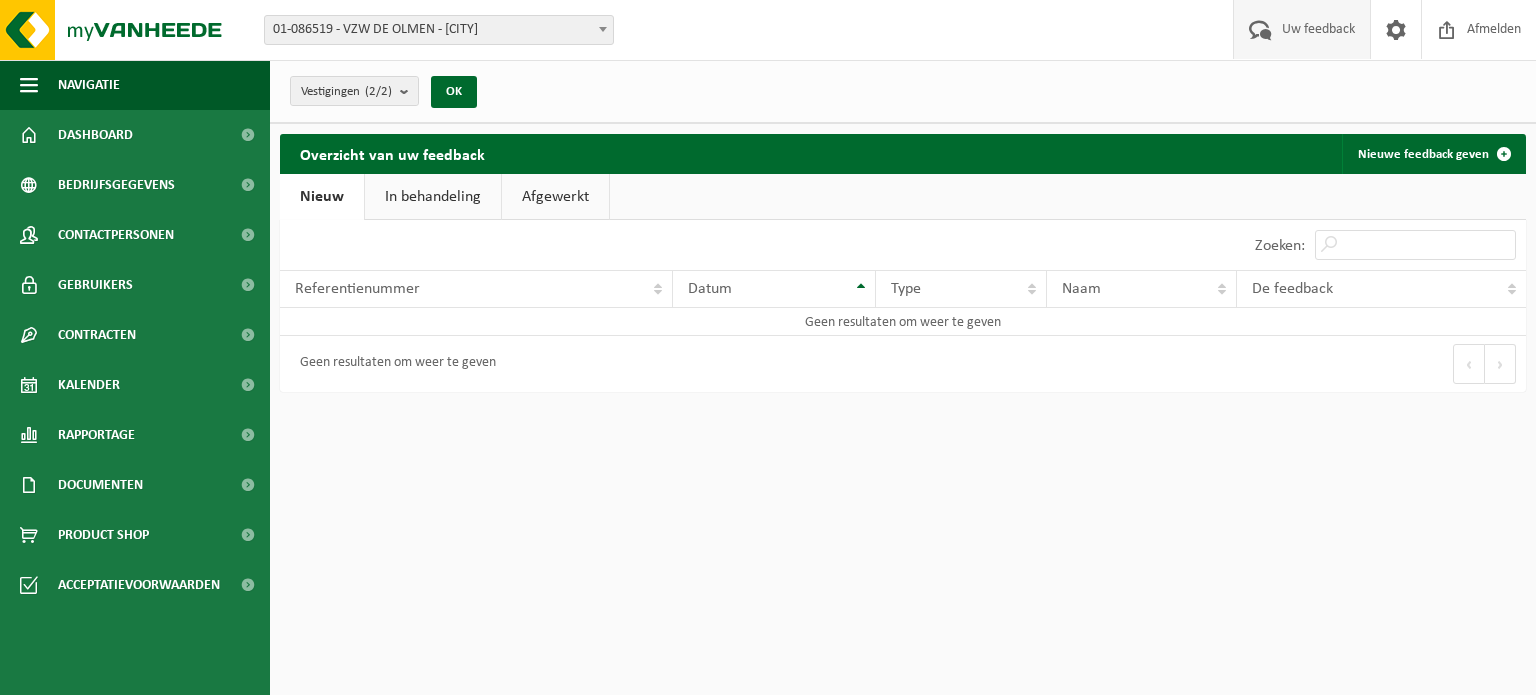 scroll, scrollTop: 0, scrollLeft: 0, axis: both 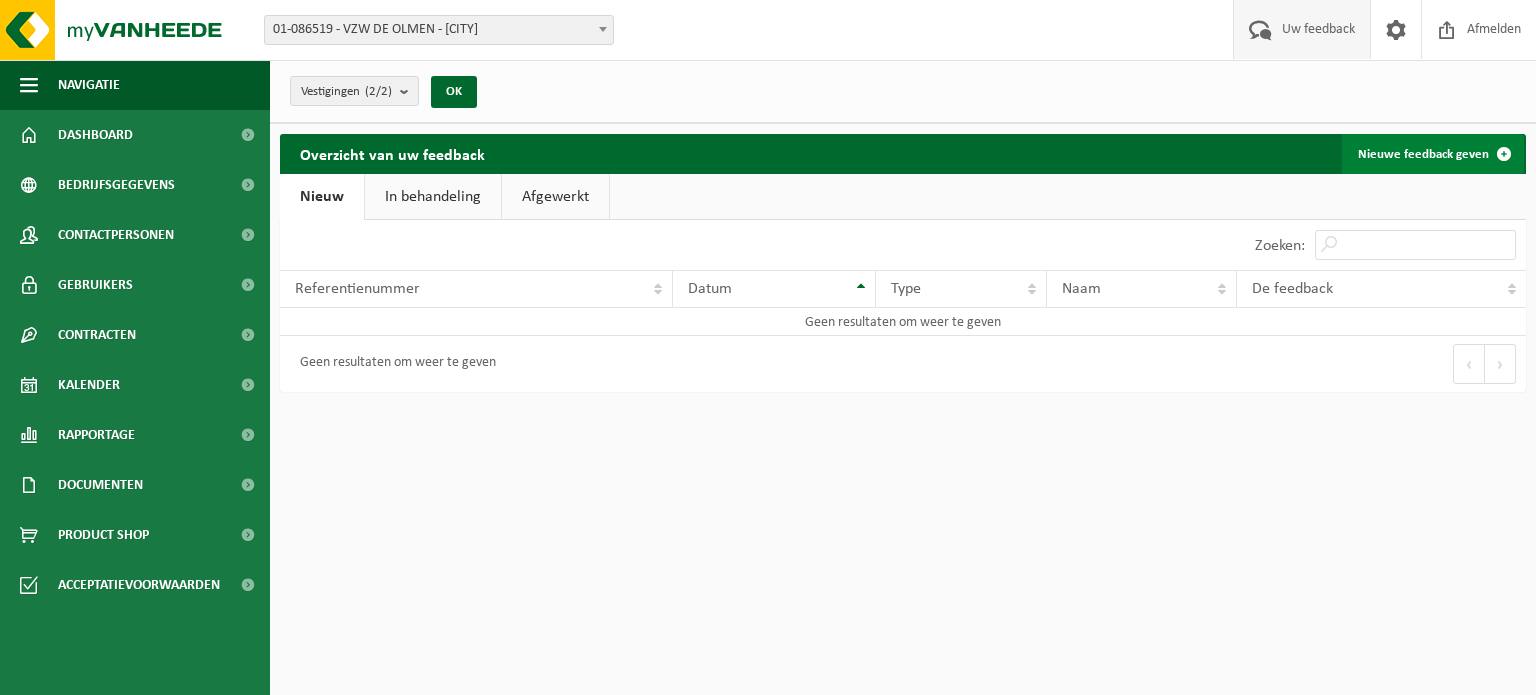 click on "Nieuwe feedback geven" at bounding box center (1433, 154) 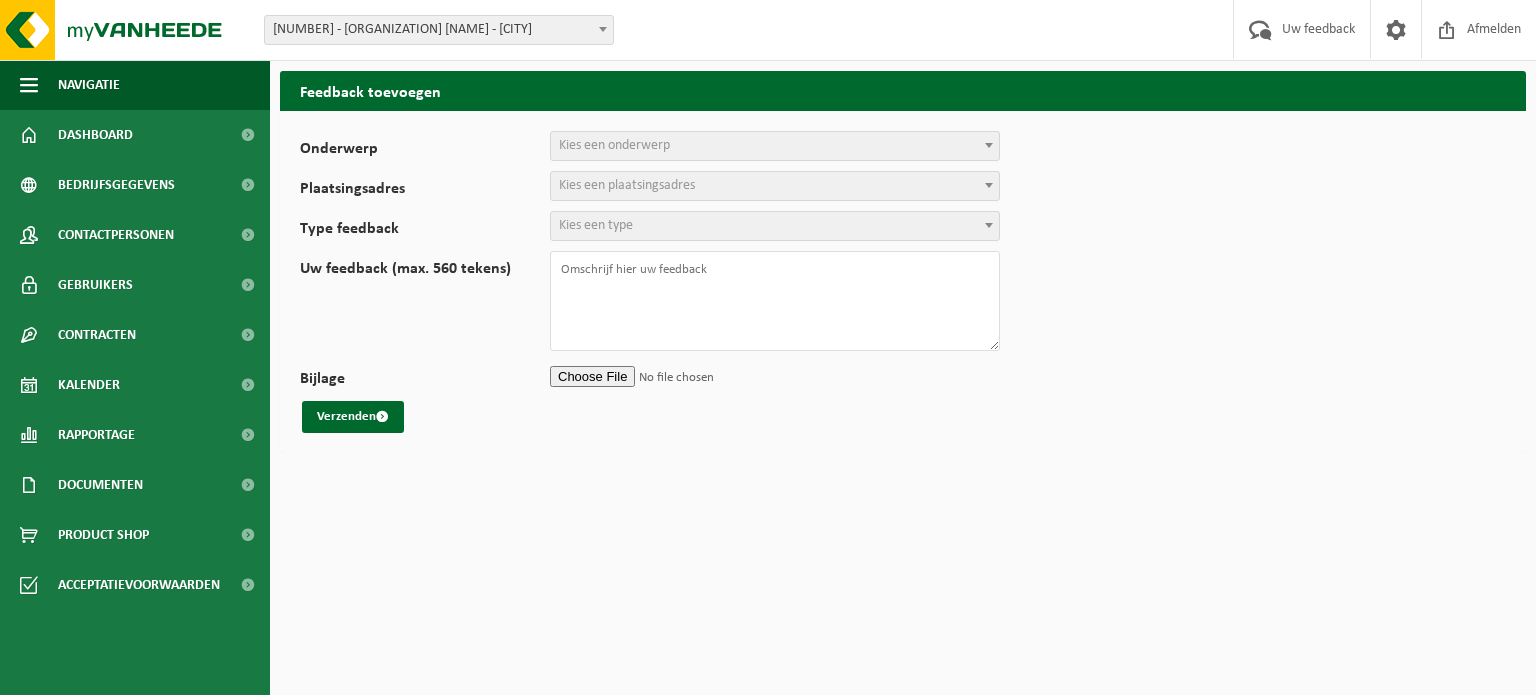 scroll, scrollTop: 0, scrollLeft: 0, axis: both 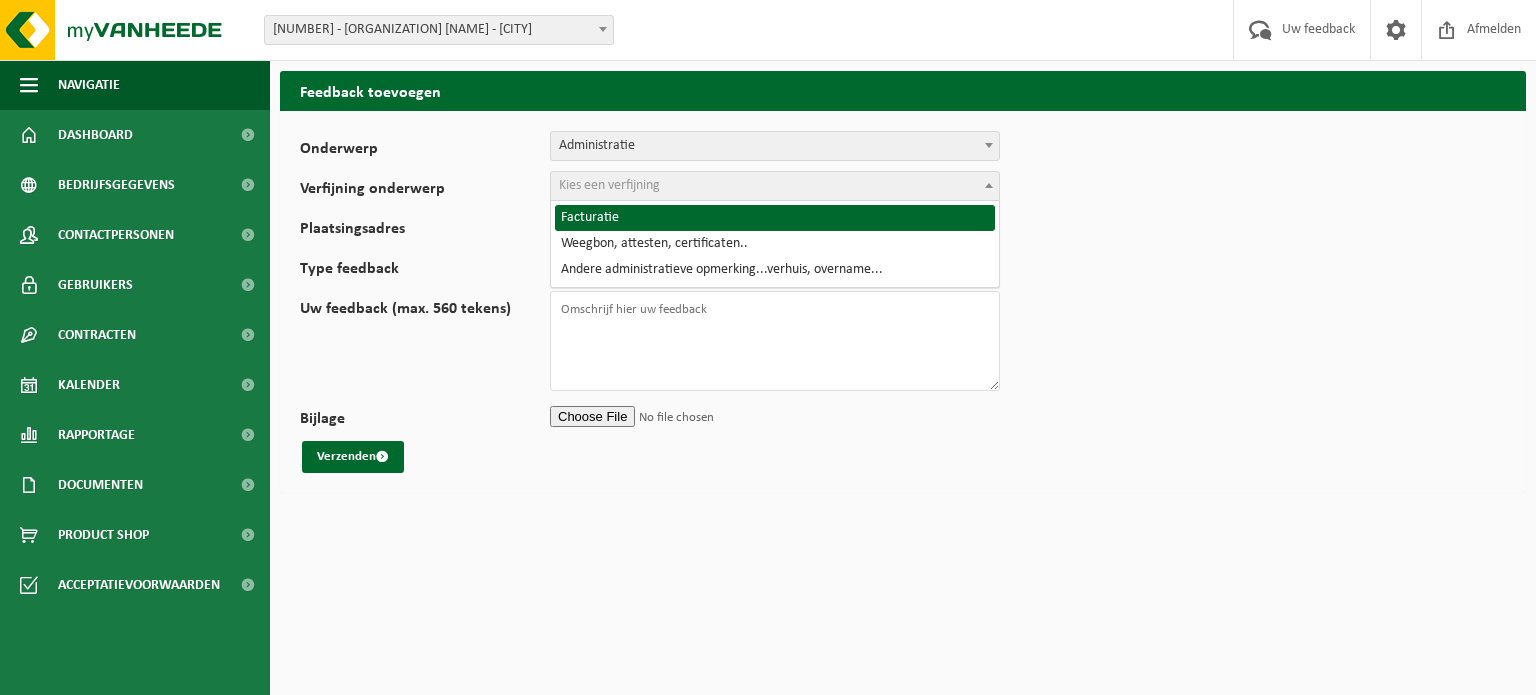 click on "Kies een verfijning" at bounding box center (775, 186) 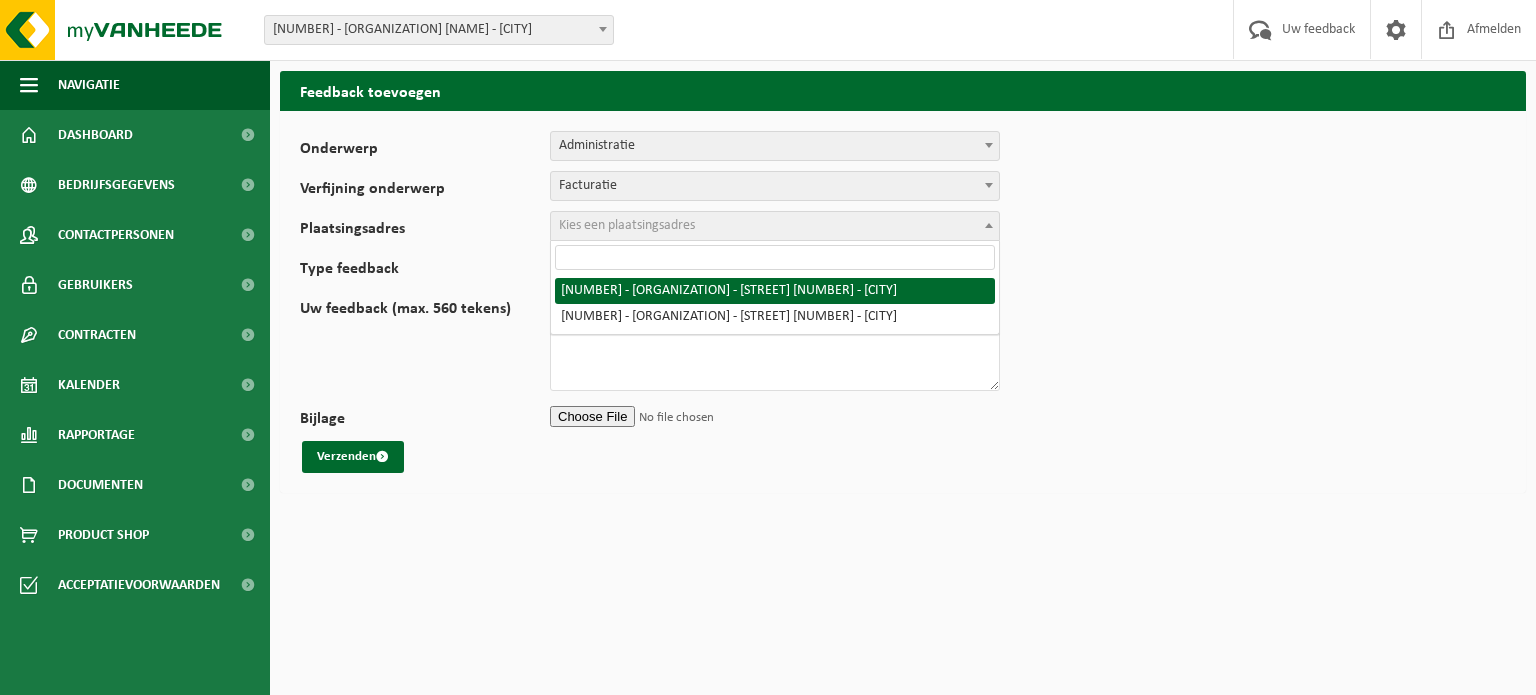click on "Kies een plaatsingsadres" at bounding box center [775, 226] 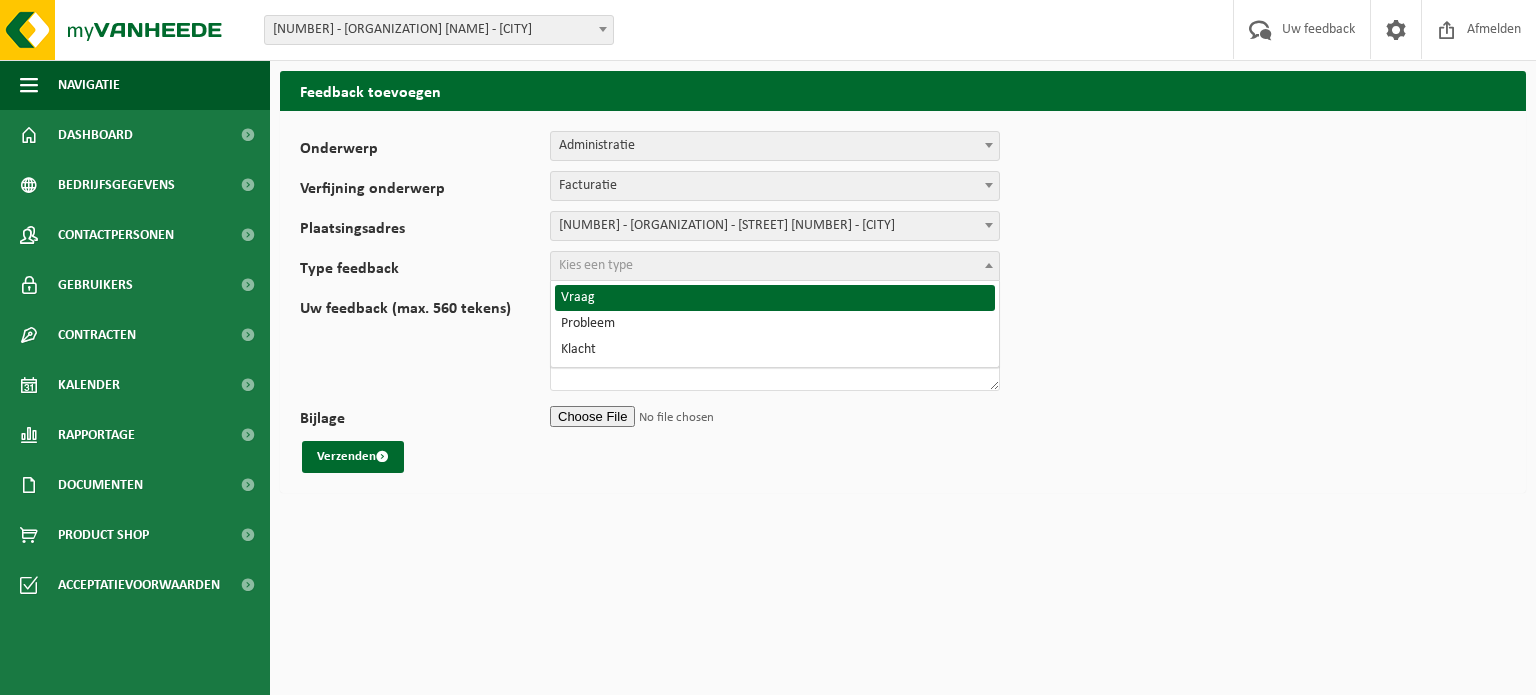 click on "Kies een type" at bounding box center (775, 266) 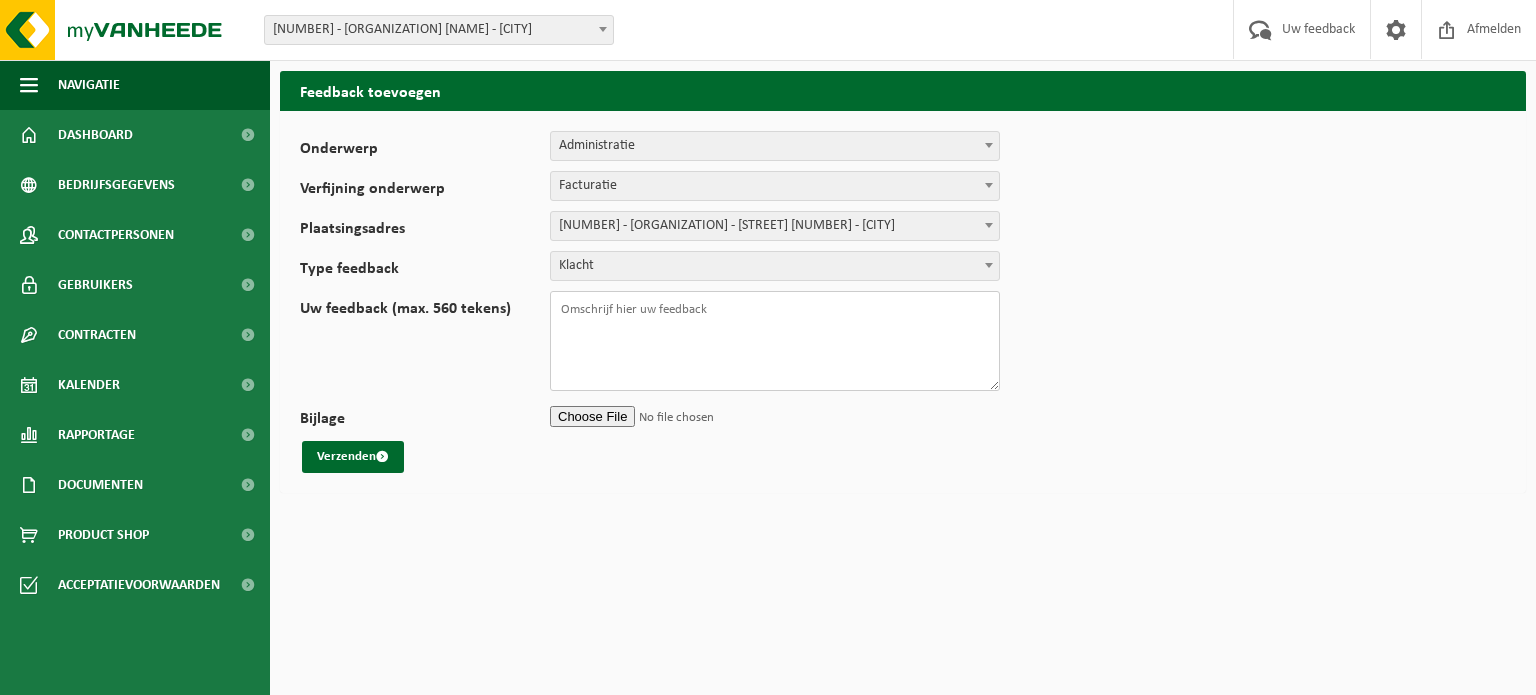 click on "Uw feedback (max. 560 tekens)" at bounding box center (775, 341) 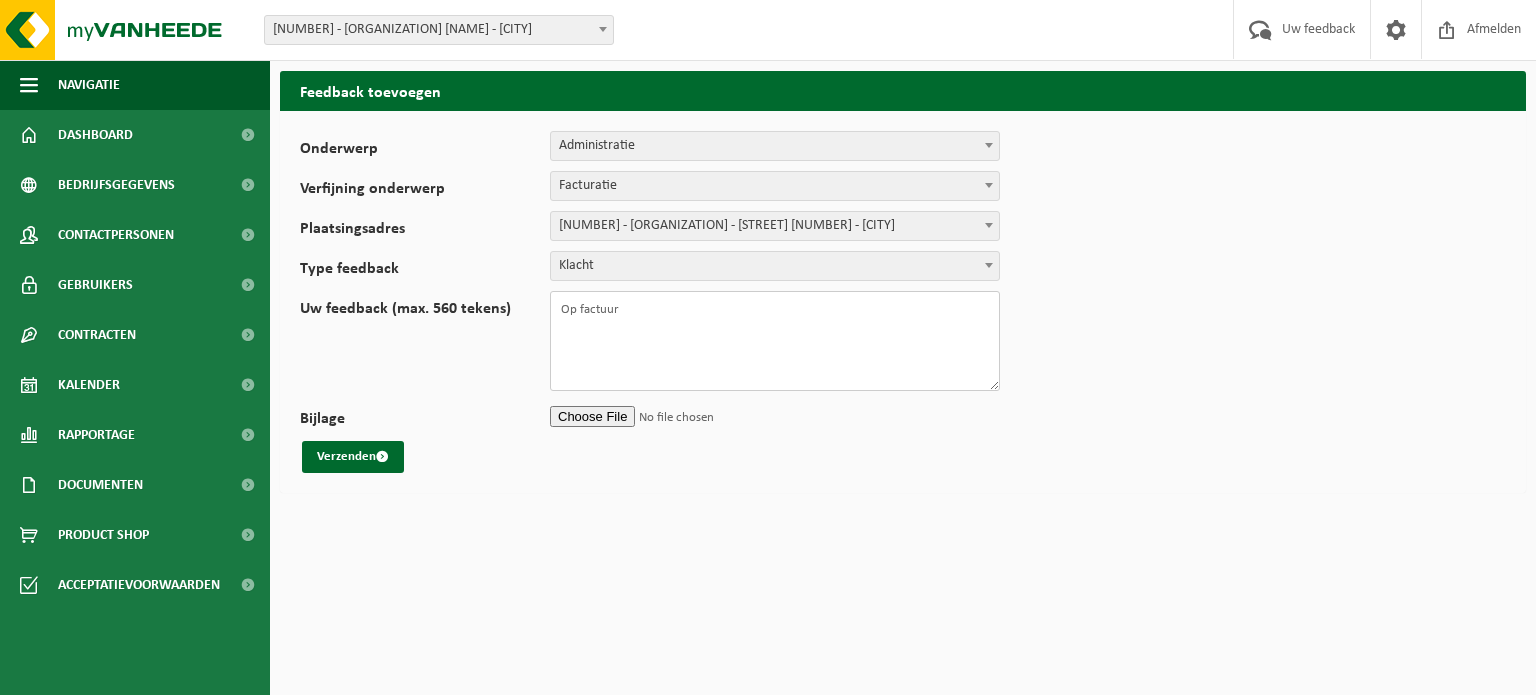 type on "Op factuur" 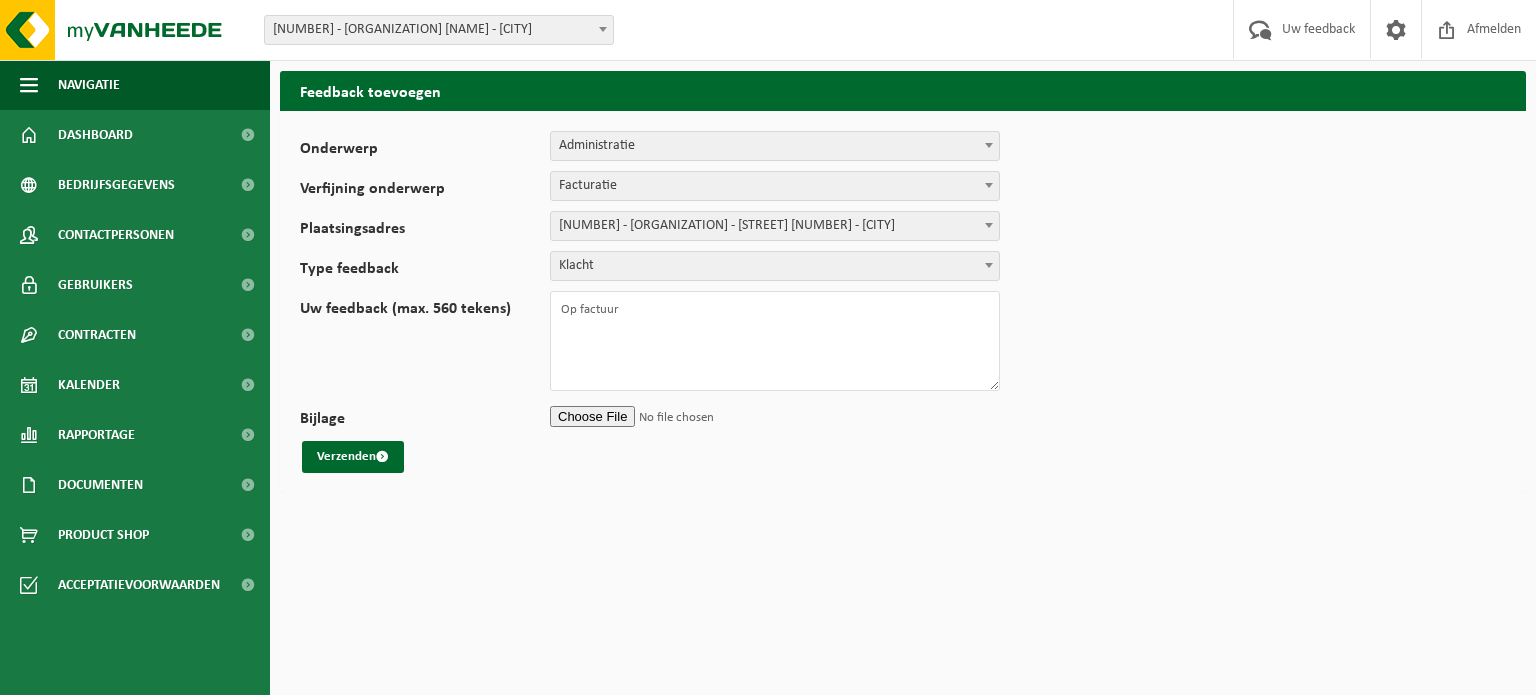 click on "Bijlage" at bounding box center [775, 416] 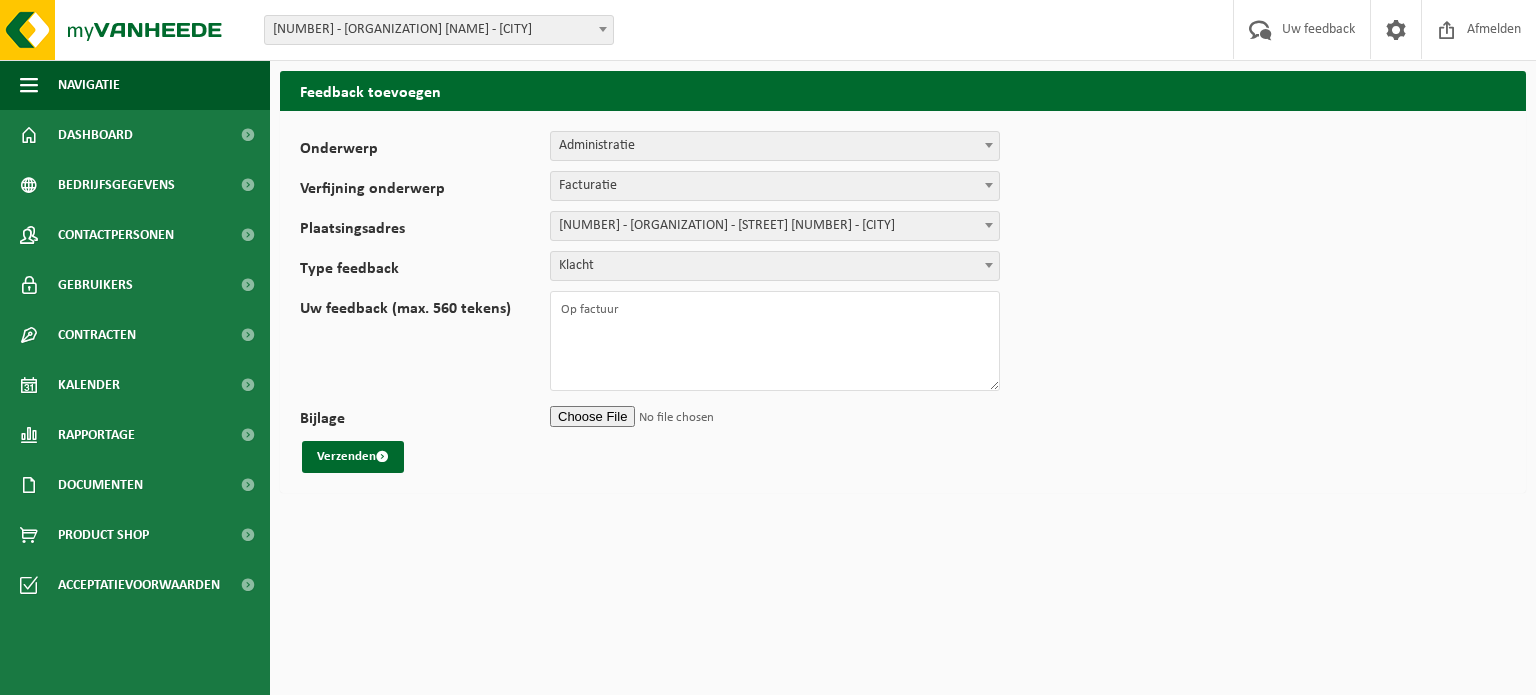 type on "C:\fakepath\VEL_20250731_01-086519_VF25-096955.pdf" 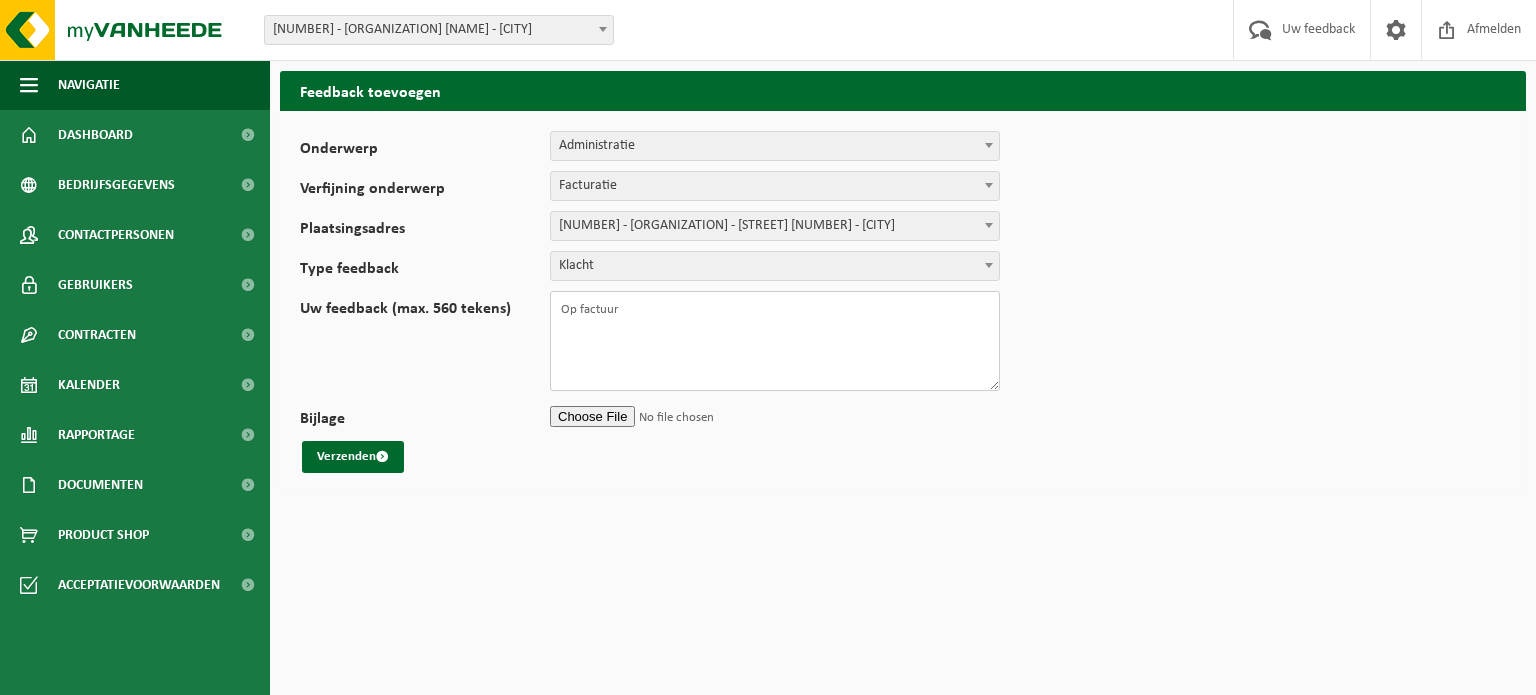 click on "Op factuur" at bounding box center [775, 341] 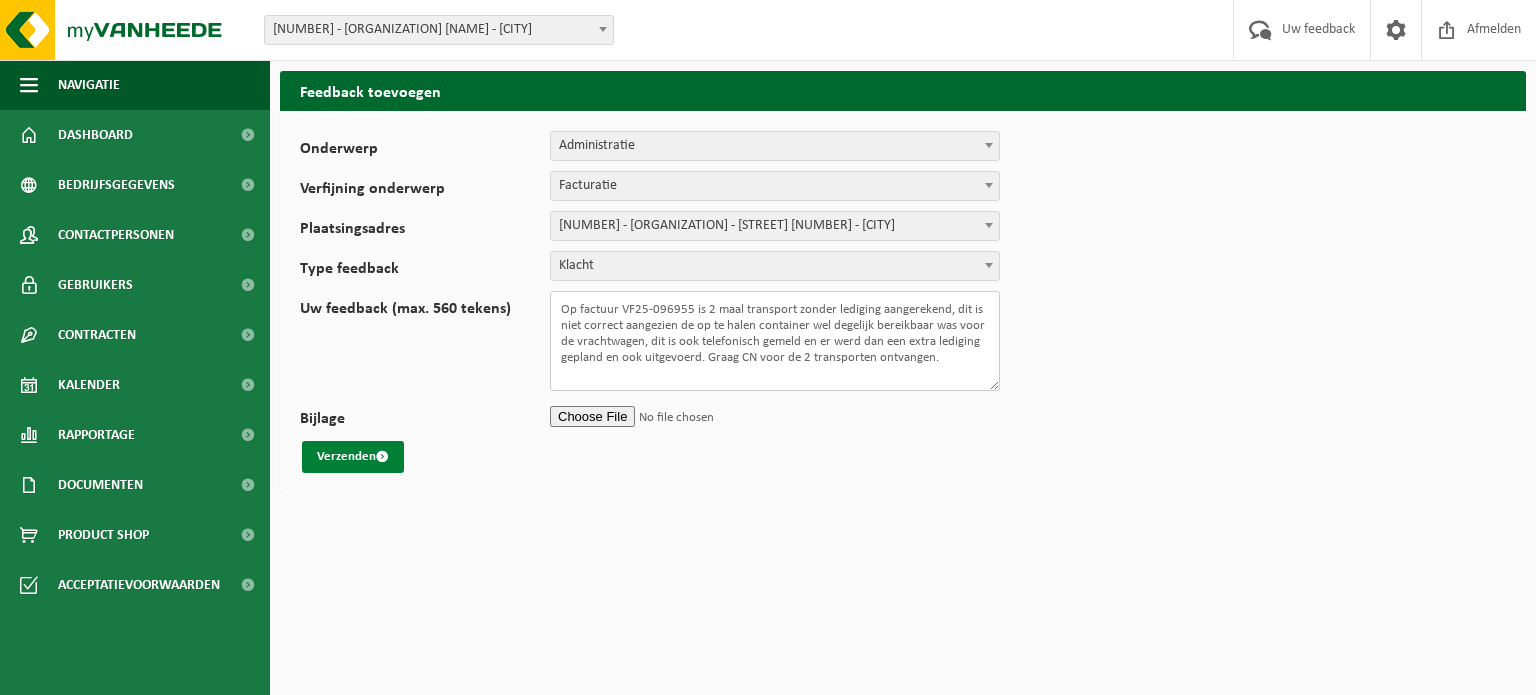type on "Op factuur VF25-096955 is 2 maal transport zonder lediging aangerekend, dit is niet correct aangezien de op te halen container wel degelijk bereikbaar was voor de vrachtwagen, dit is ook telefonisch gemeld en er werd dan een extra lediging gepland en ook uitgevoerd. Graag CN voor de 2 transporten ontvangen." 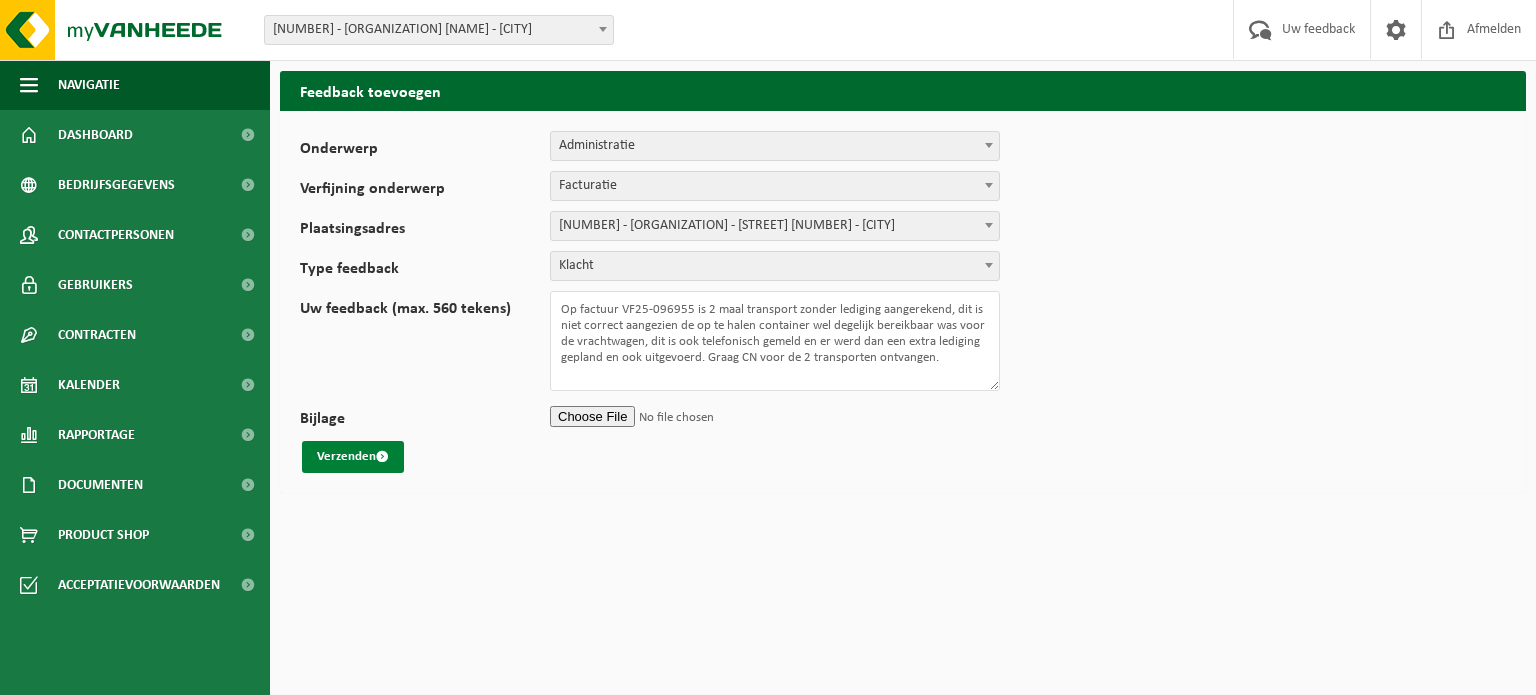 click on "Verzenden" at bounding box center (353, 457) 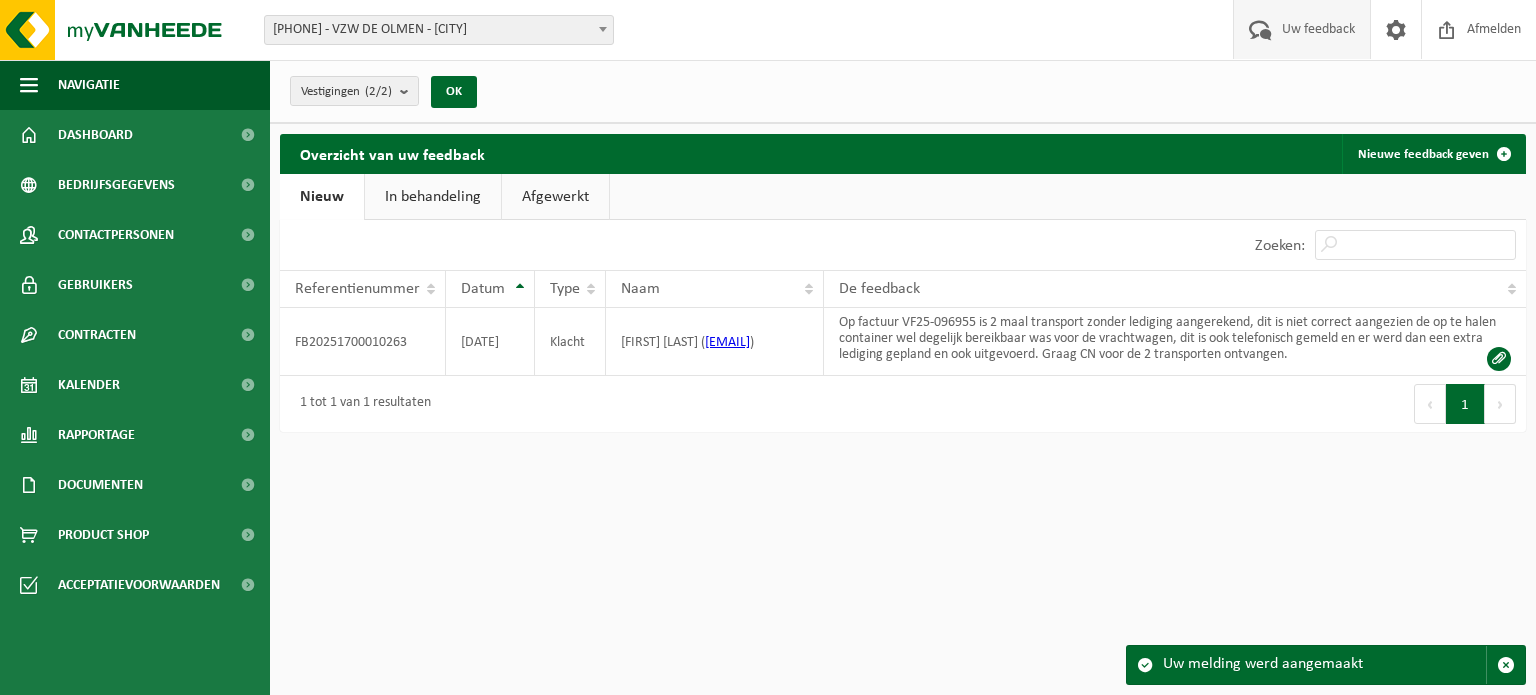 scroll, scrollTop: 0, scrollLeft: 0, axis: both 